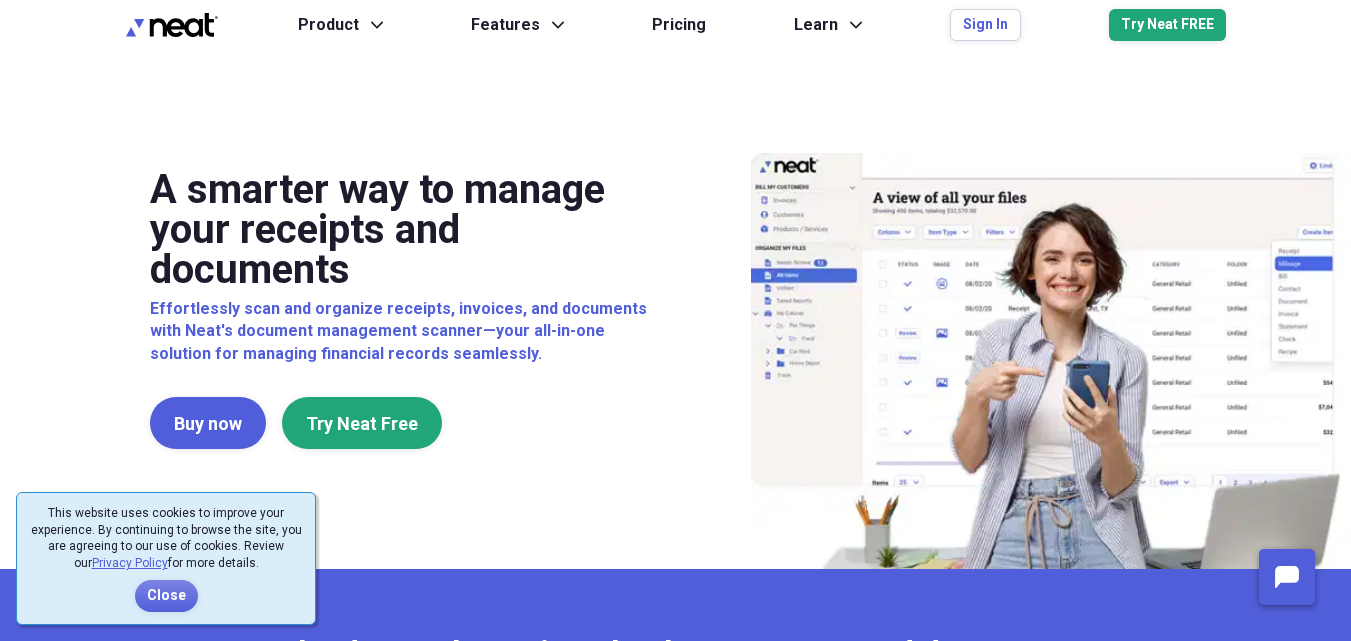 scroll, scrollTop: 0, scrollLeft: 0, axis: both 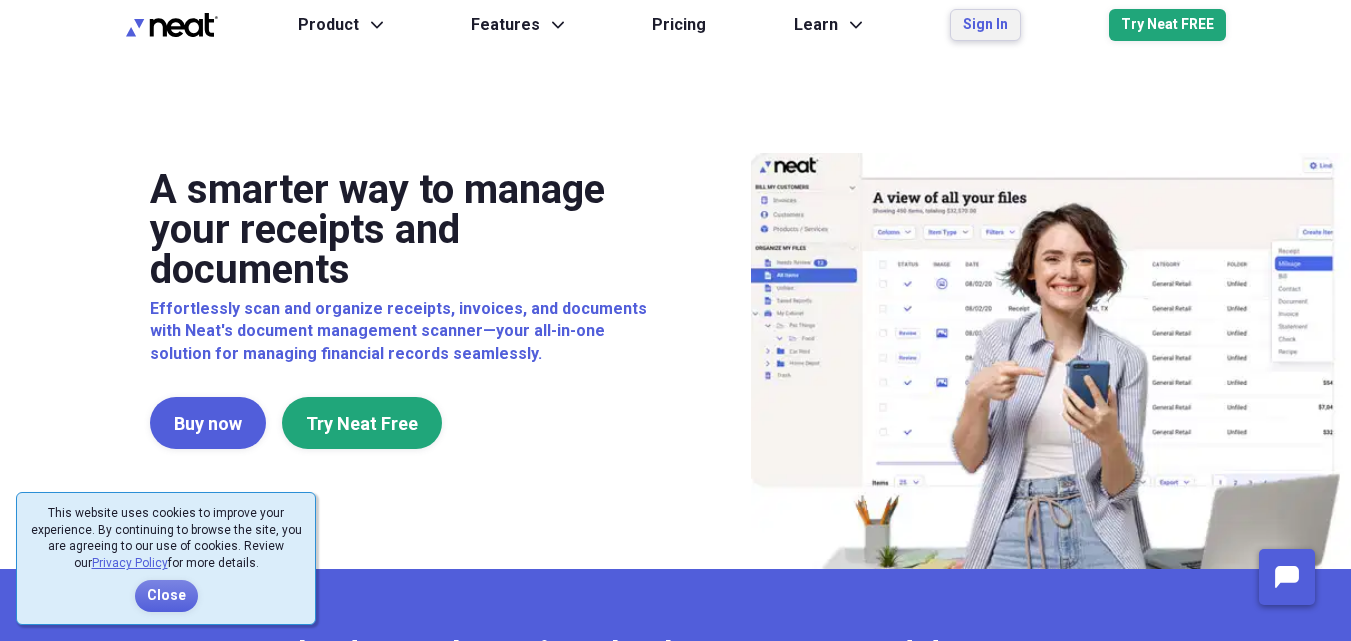 click on "Sign In" at bounding box center [985, 25] 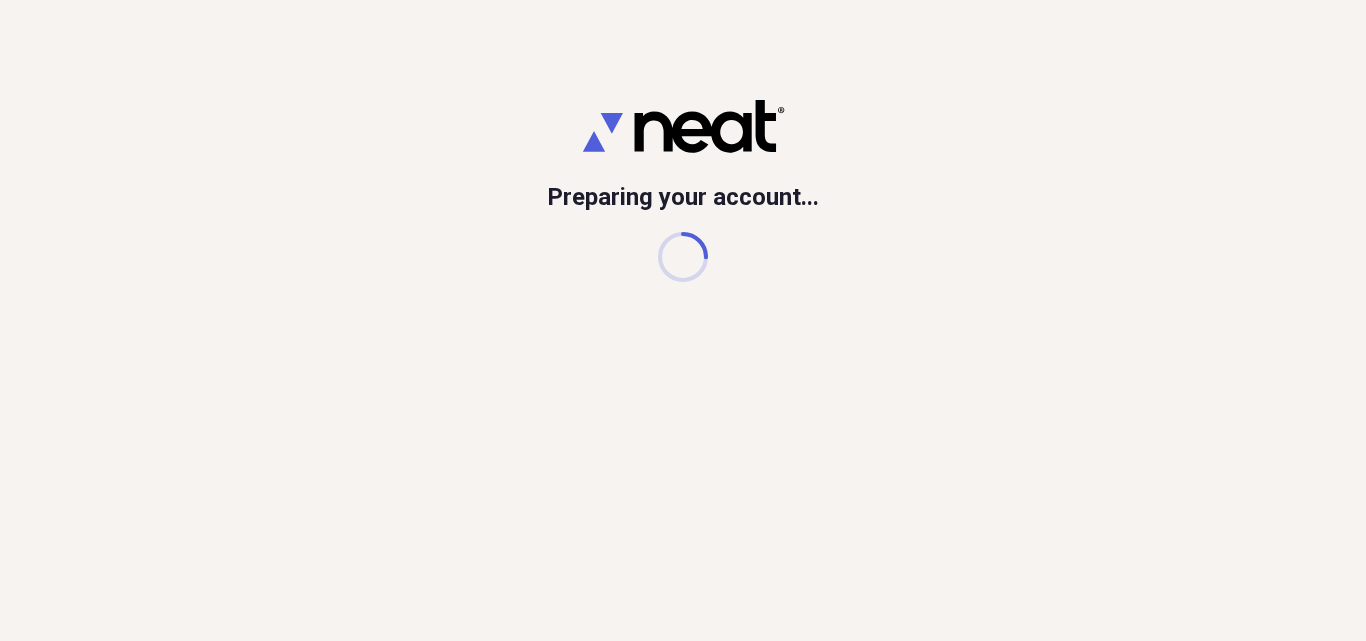 scroll, scrollTop: 0, scrollLeft: 0, axis: both 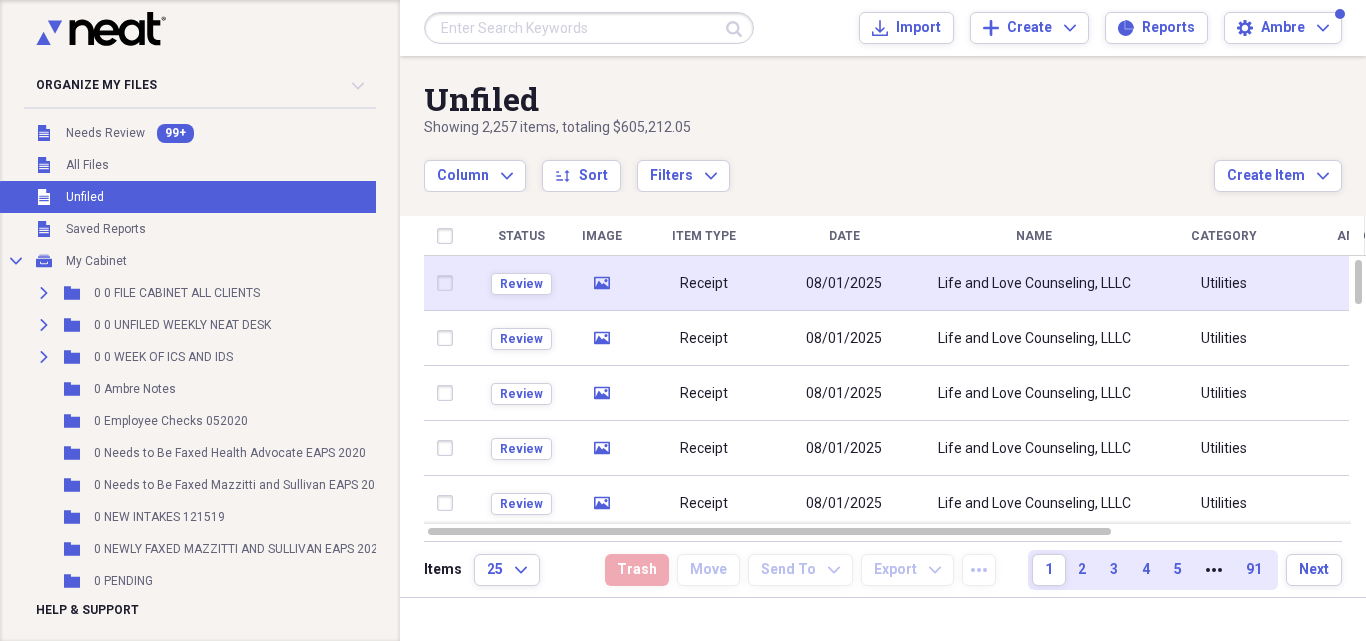 click on "08/01/2025" at bounding box center (844, 284) 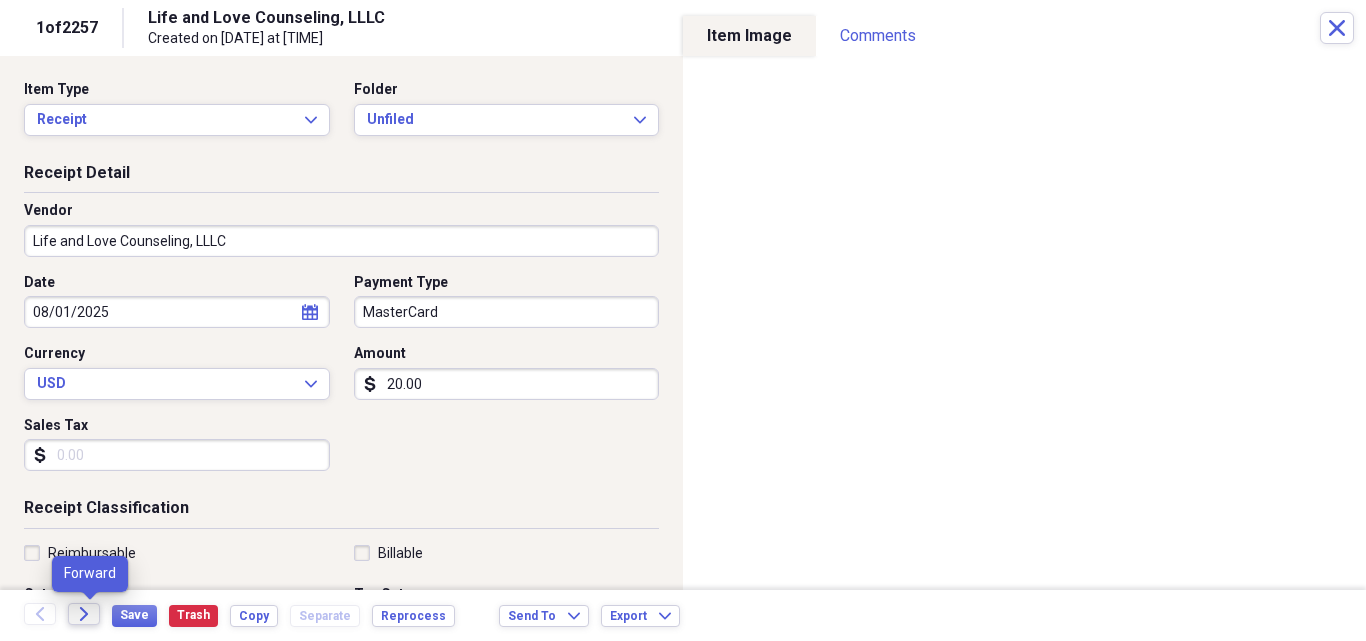 click on "Forward" 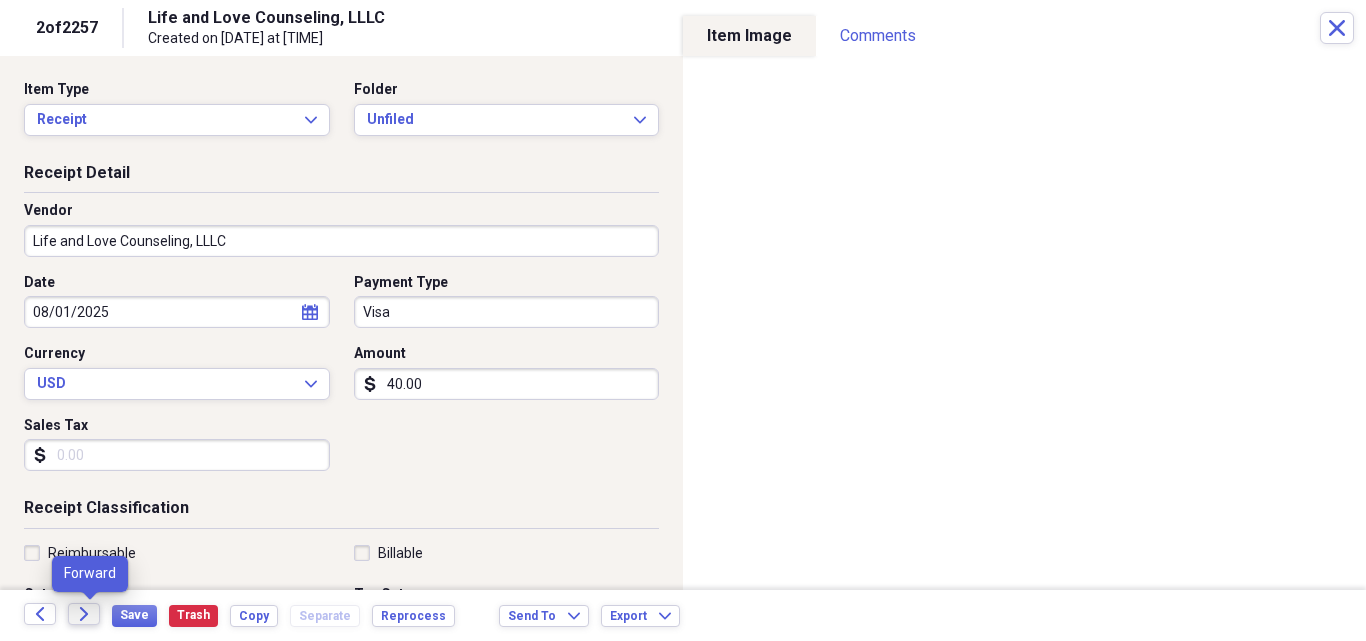 click on "Forward" at bounding box center (84, 614) 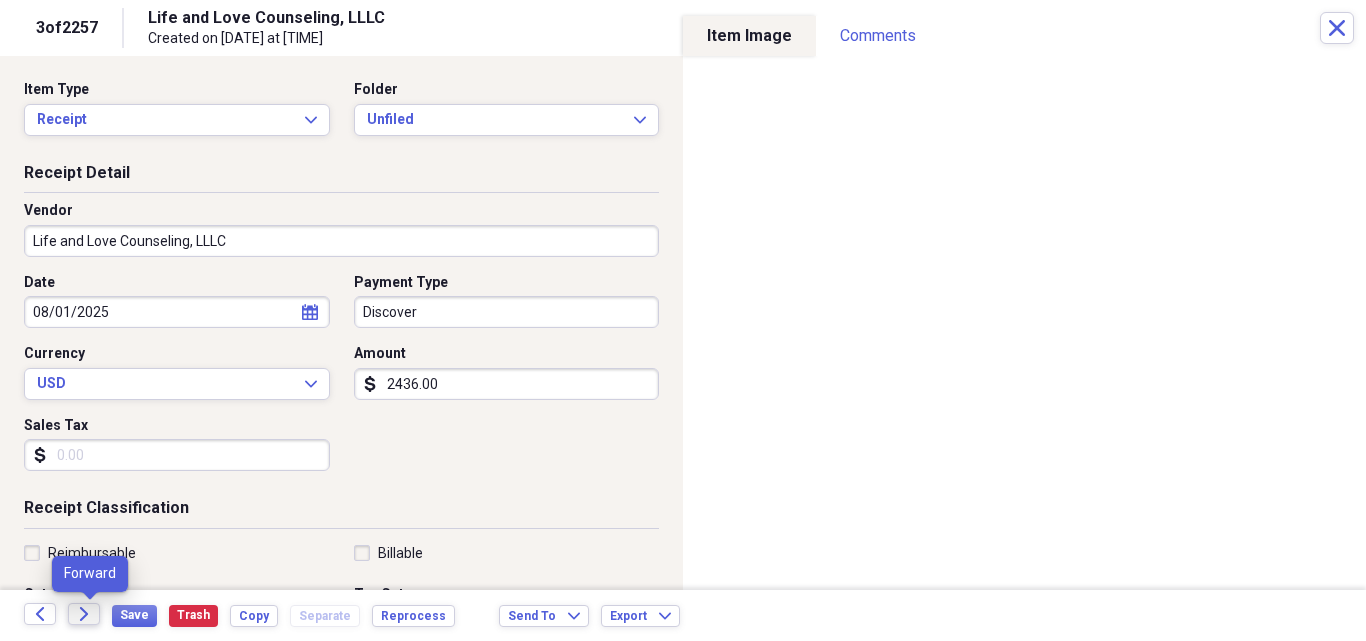 click on "Forward" 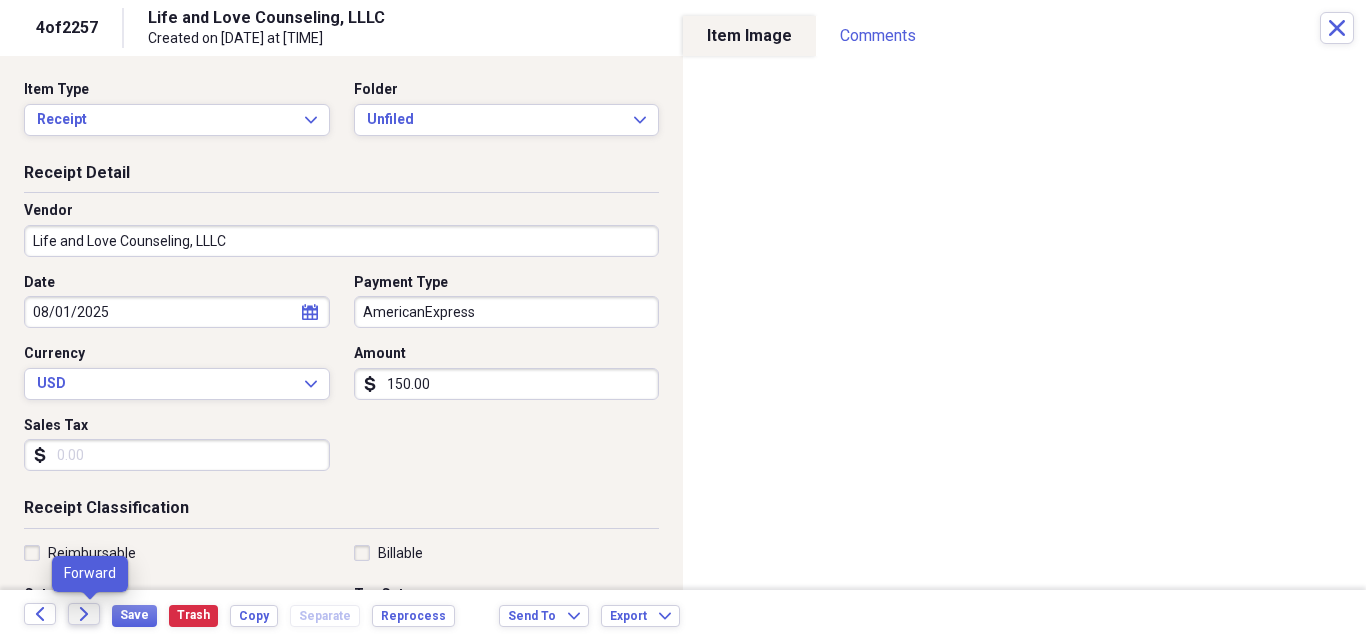 click 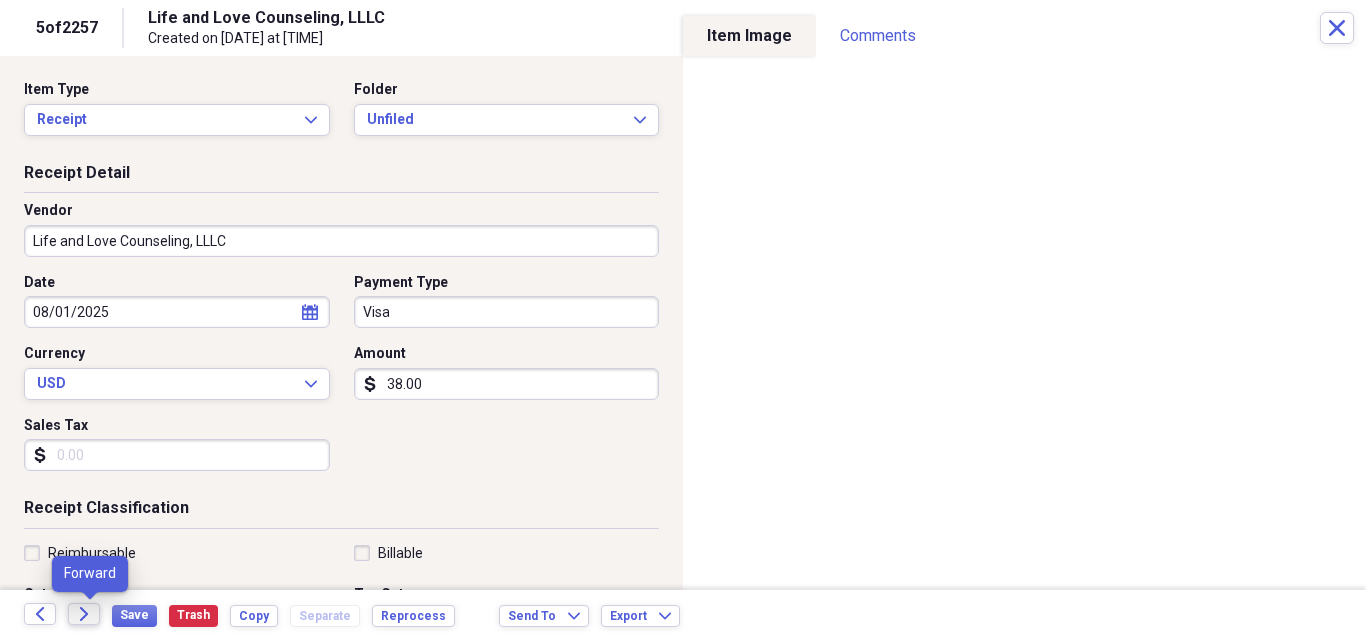 click on "Forward" at bounding box center [84, 614] 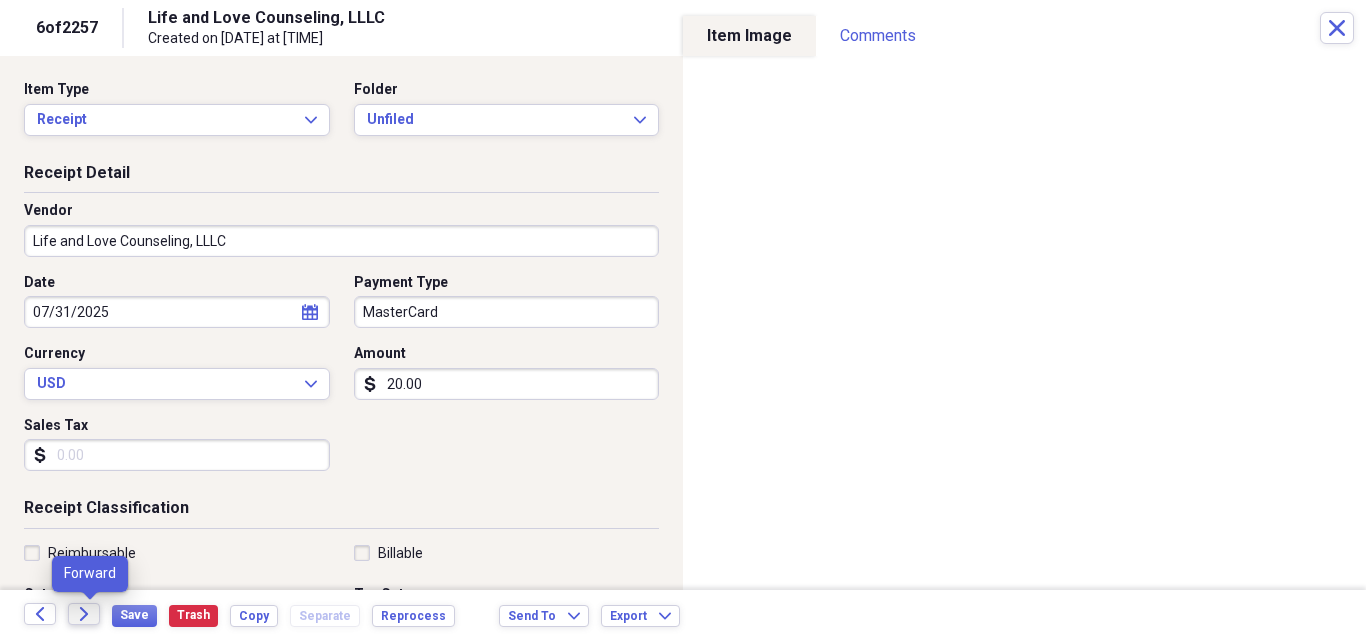 click 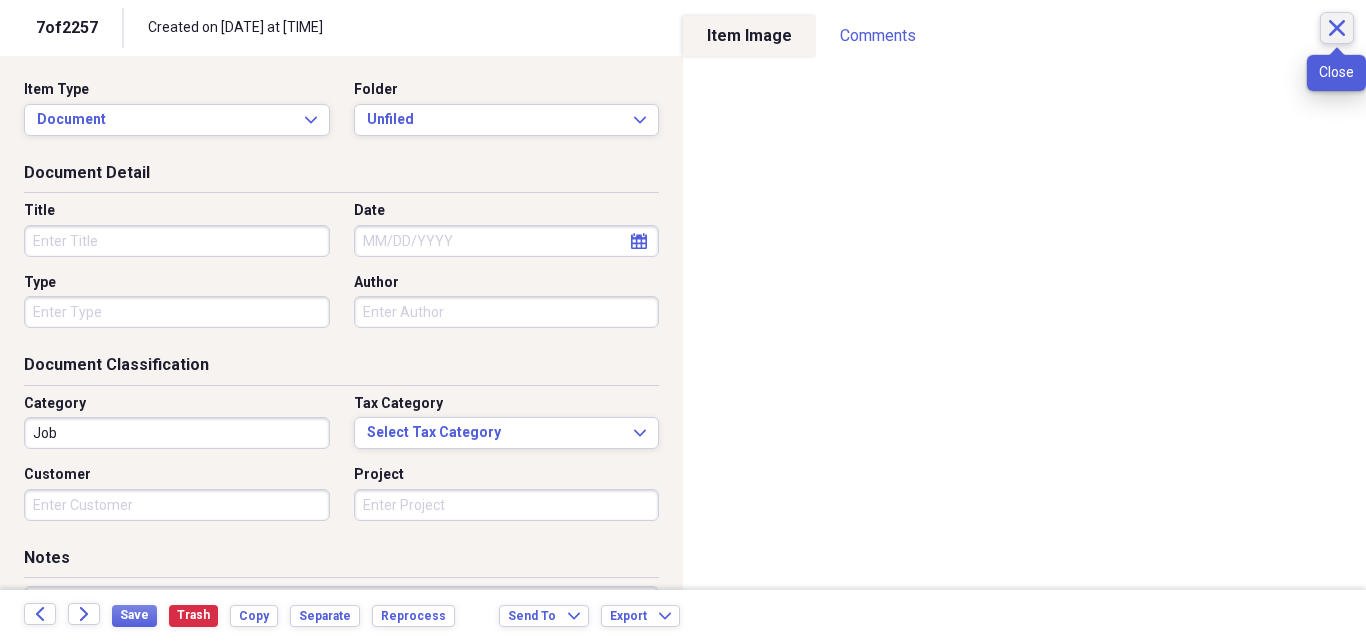 click on "Close" at bounding box center (1337, 28) 